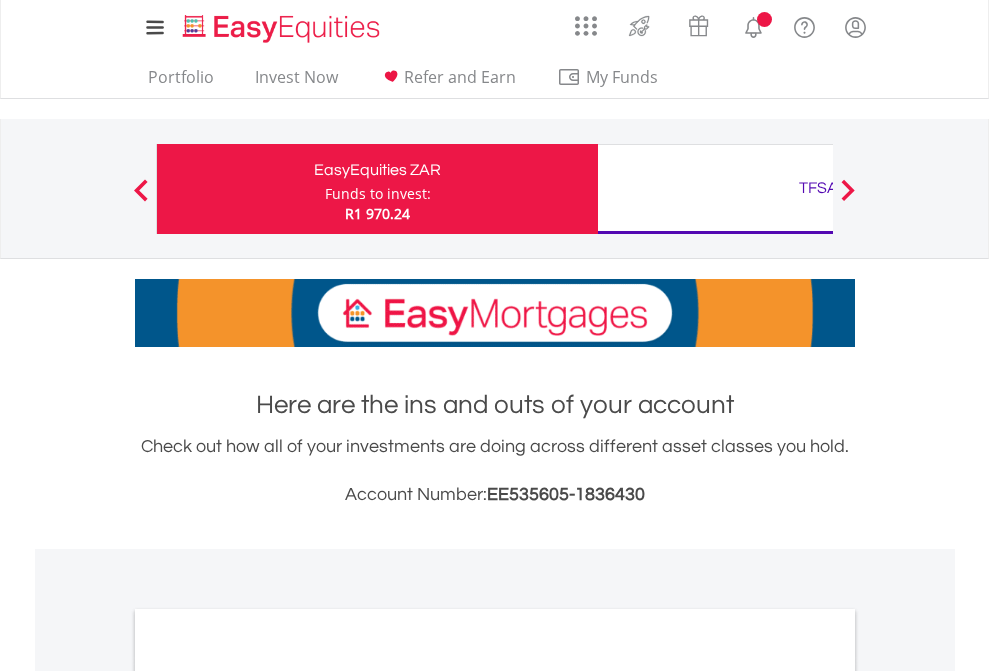 scroll, scrollTop: 0, scrollLeft: 0, axis: both 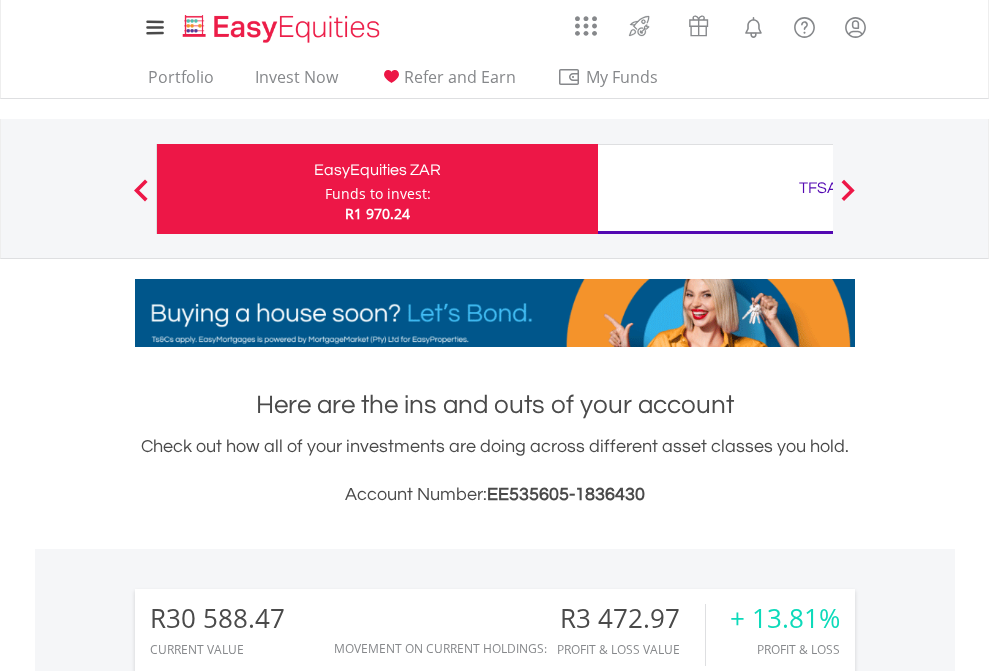 click on "Funds to invest:" at bounding box center [378, 194] 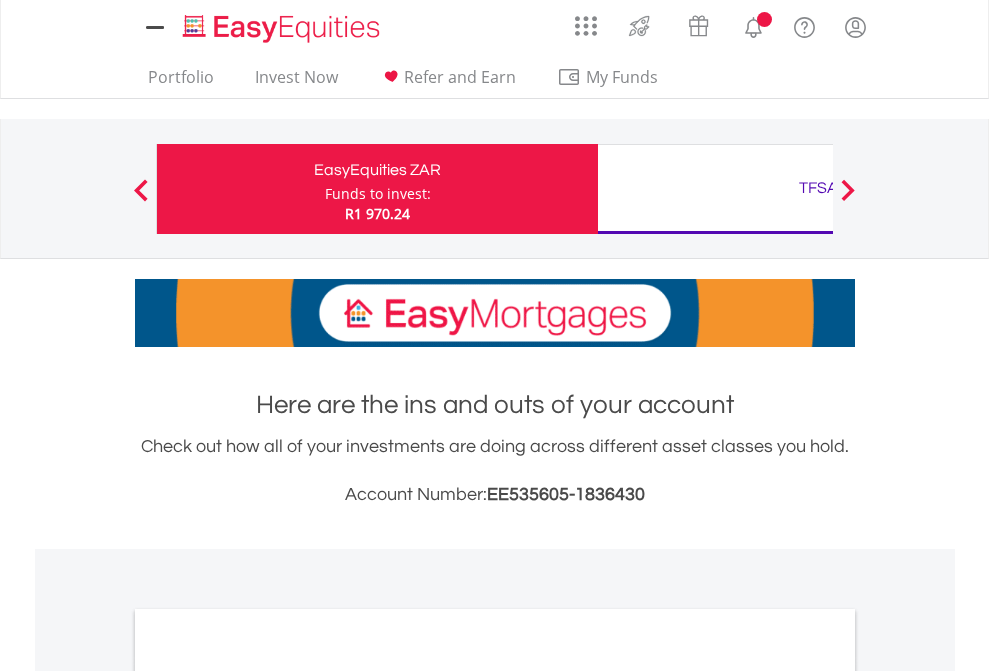 scroll, scrollTop: 0, scrollLeft: 0, axis: both 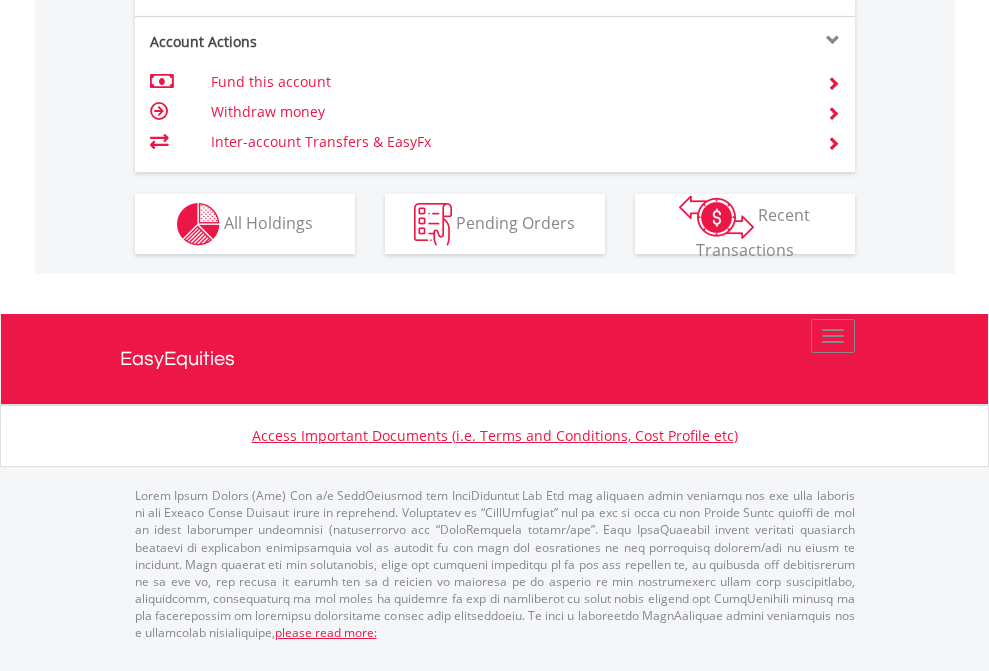 click on "Investment types" at bounding box center [706, -337] 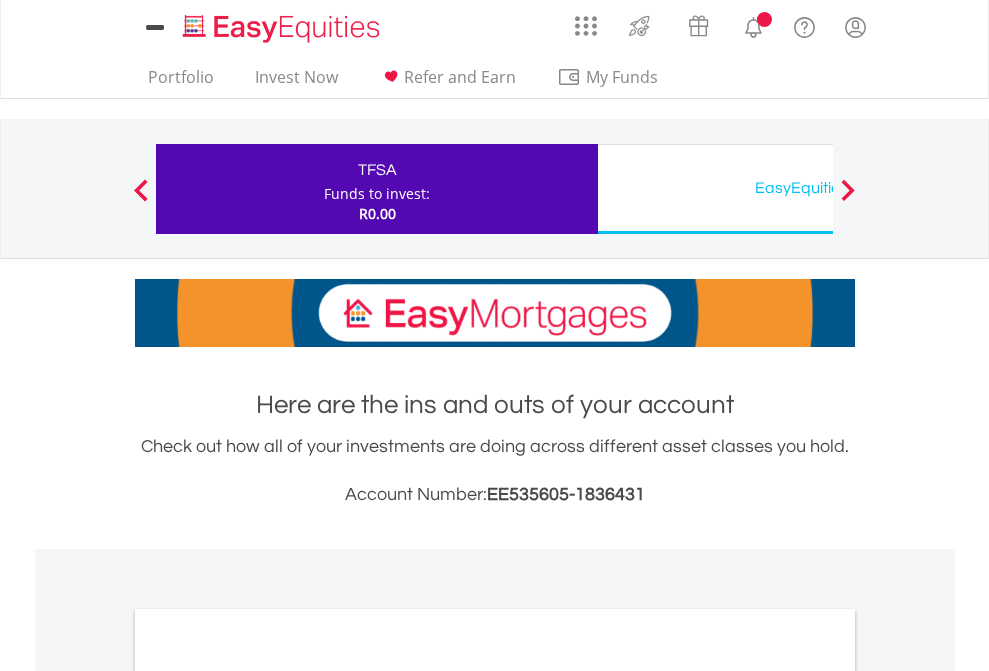 scroll, scrollTop: 0, scrollLeft: 0, axis: both 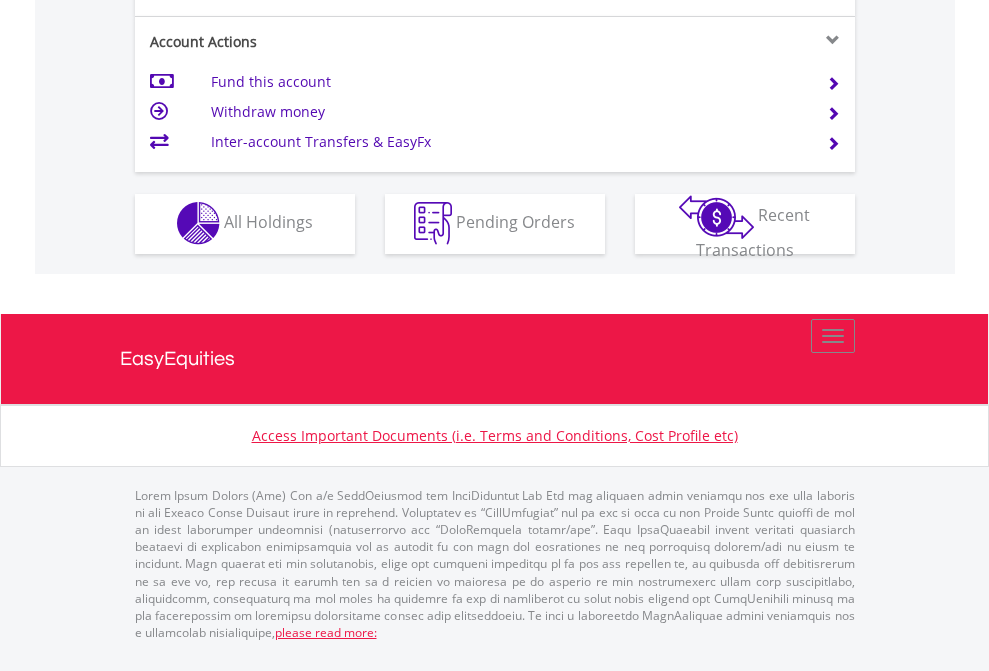 click on "Investment types" at bounding box center [706, -353] 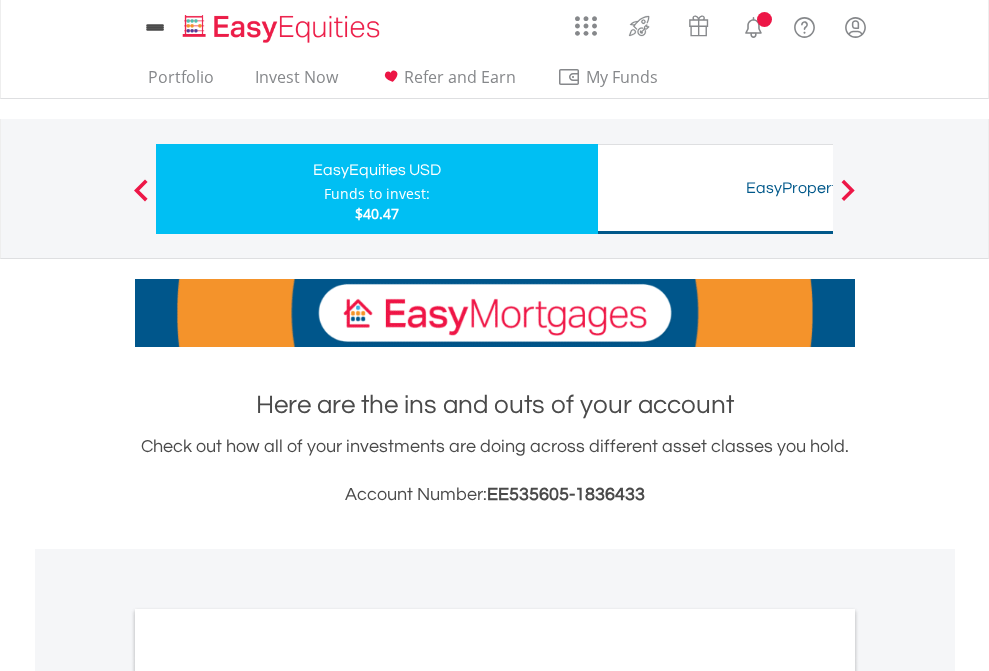 scroll, scrollTop: 0, scrollLeft: 0, axis: both 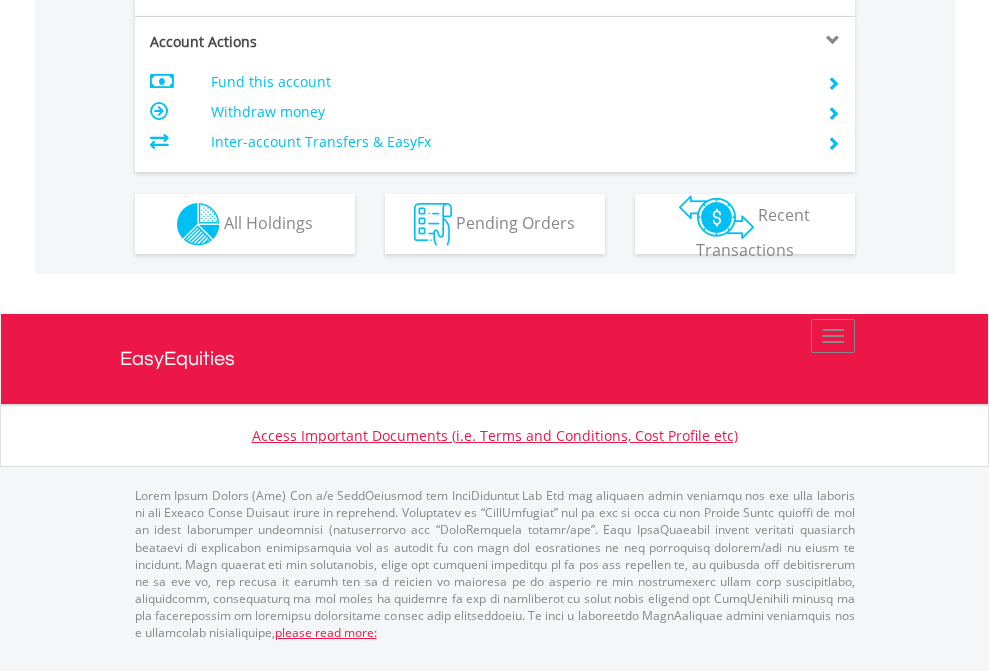 click on "Investment types" at bounding box center [706, -337] 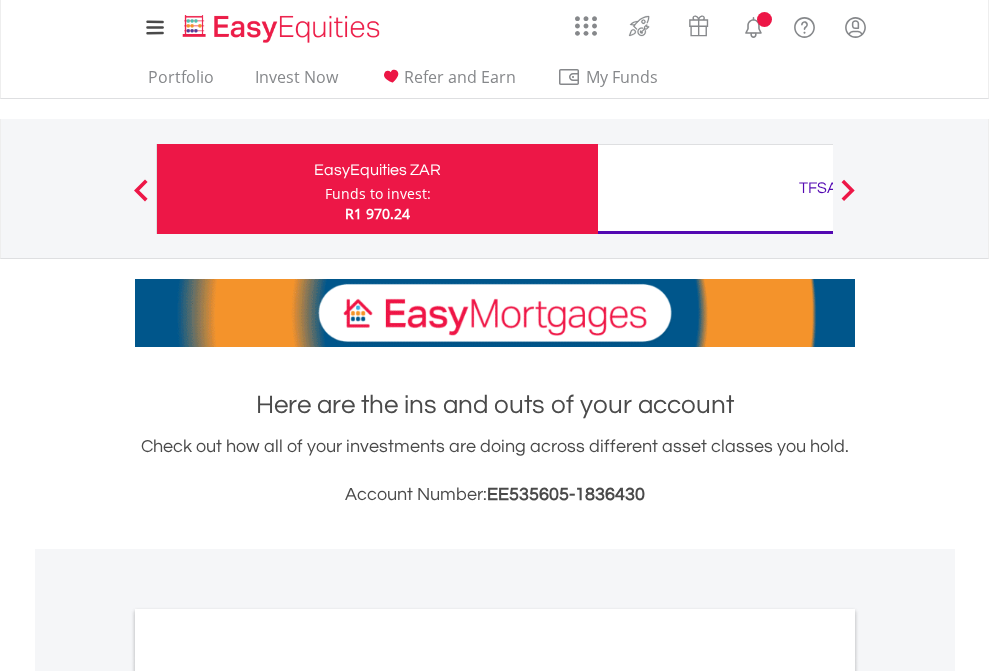 scroll, scrollTop: 1202, scrollLeft: 0, axis: vertical 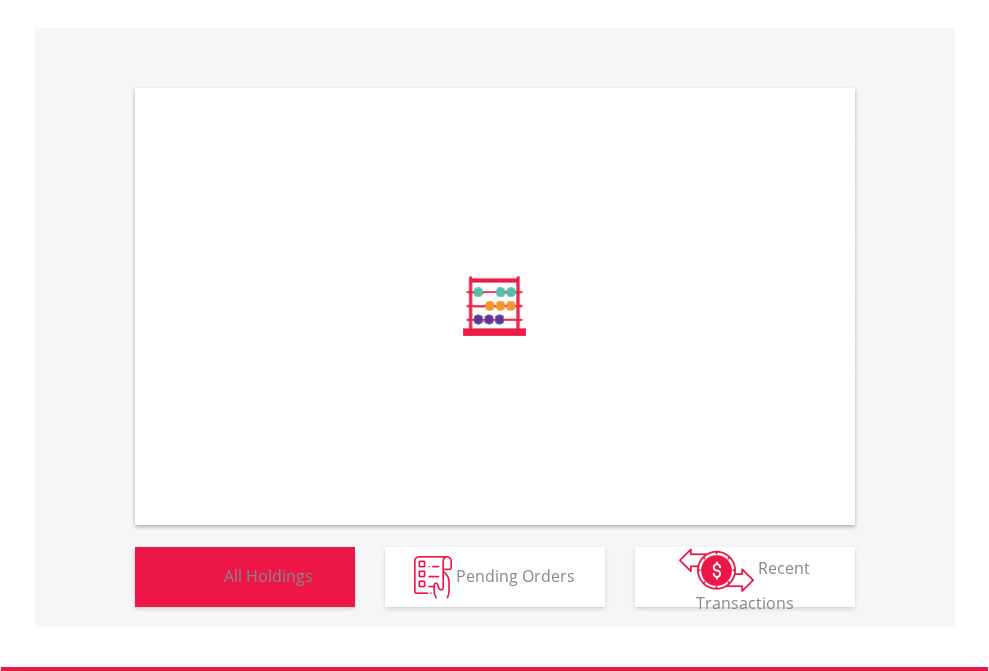 click on "All Holdings" at bounding box center (268, 575) 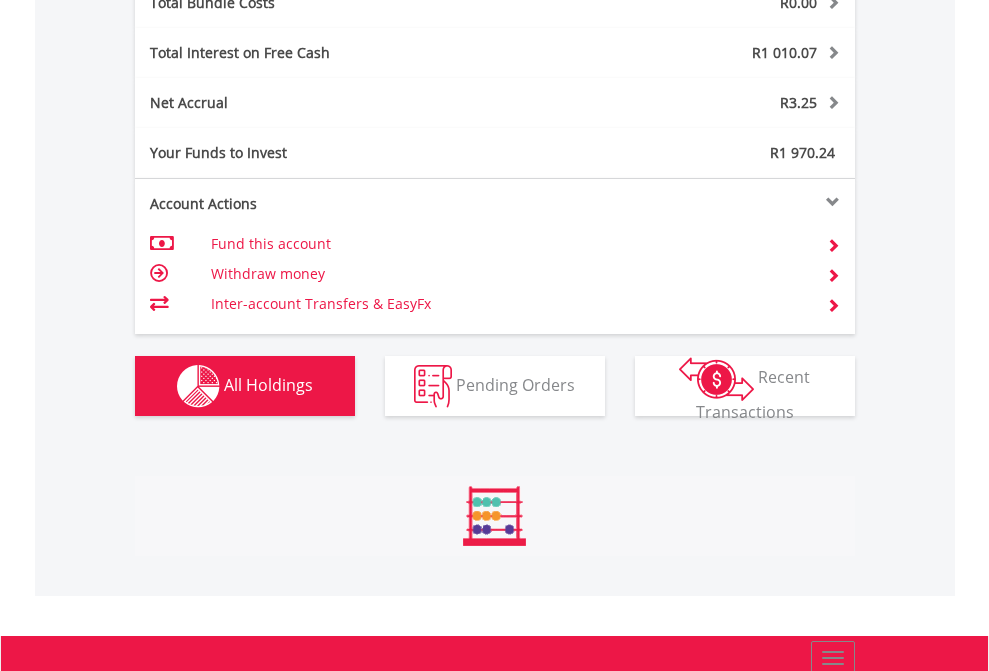 scroll, scrollTop: 999808, scrollLeft: 999687, axis: both 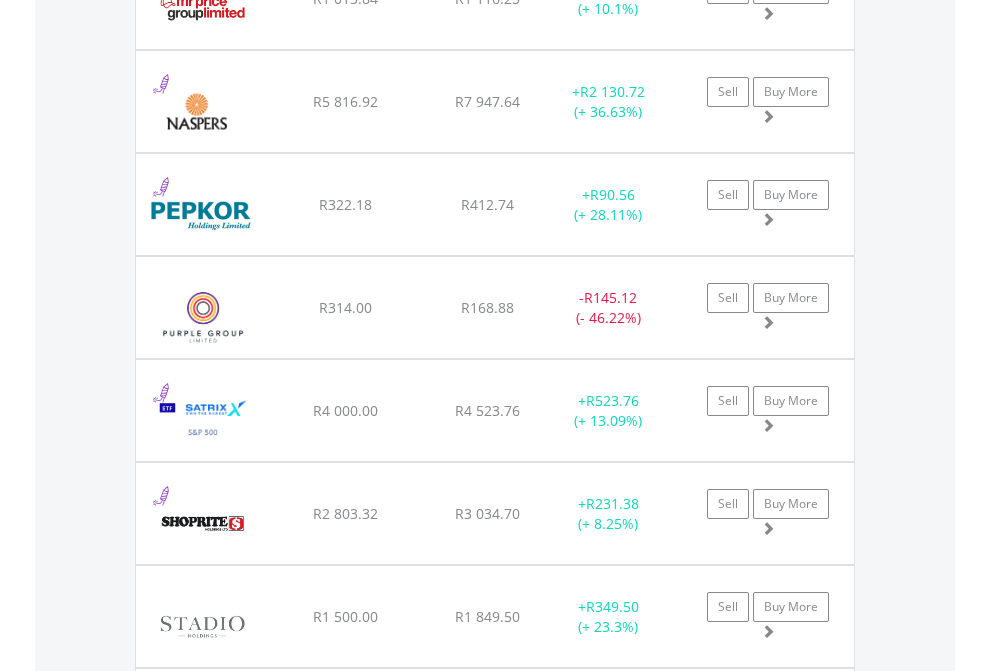 click on "TFSA" at bounding box center (818, -2156) 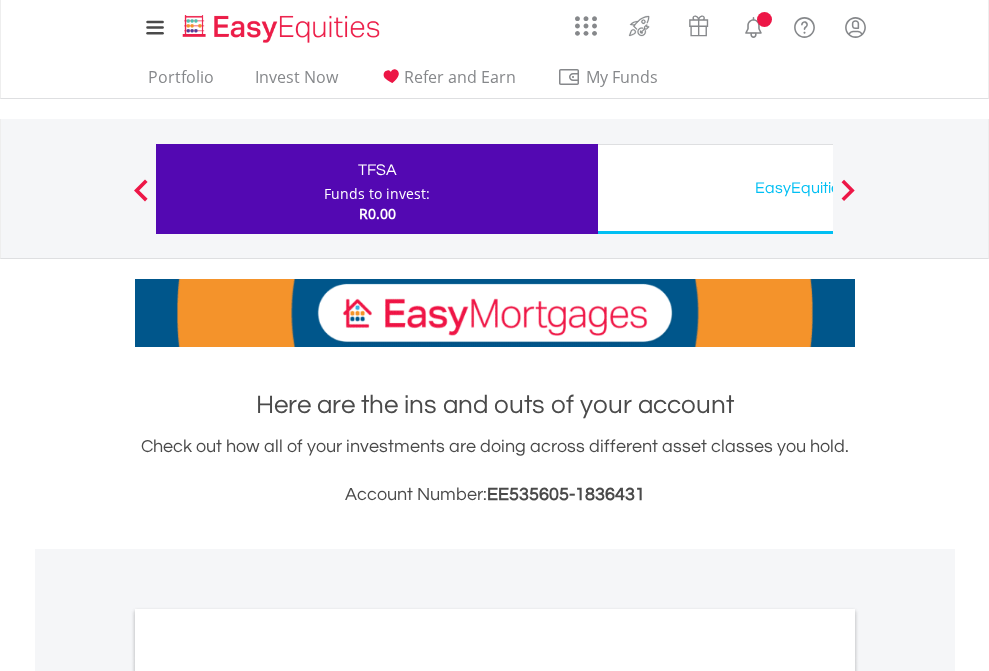 scroll, scrollTop: 1202, scrollLeft: 0, axis: vertical 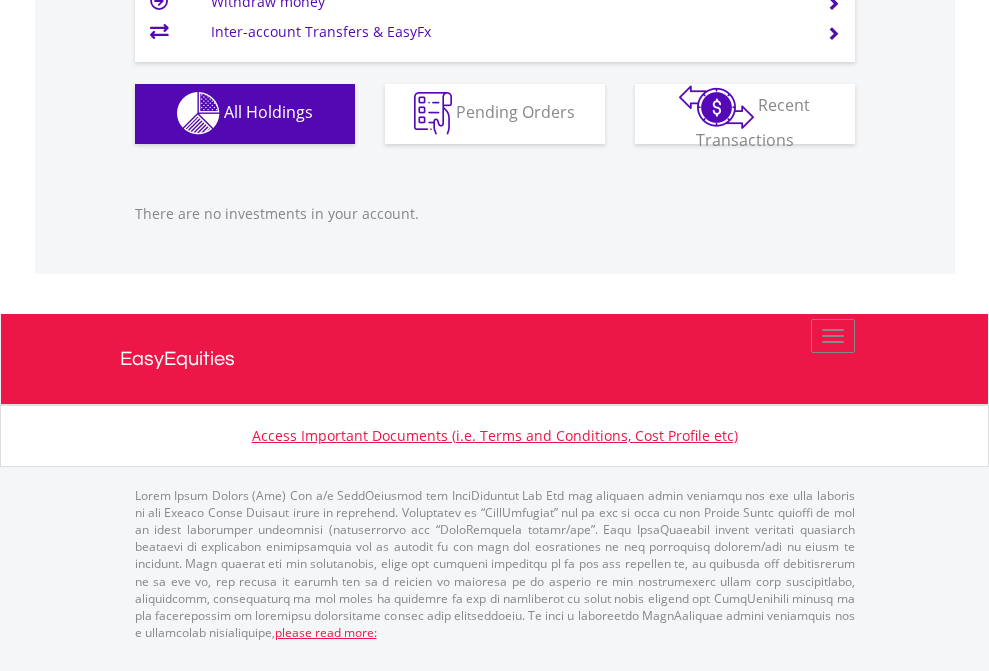 click on "EasyEquities USD" at bounding box center [818, -1142] 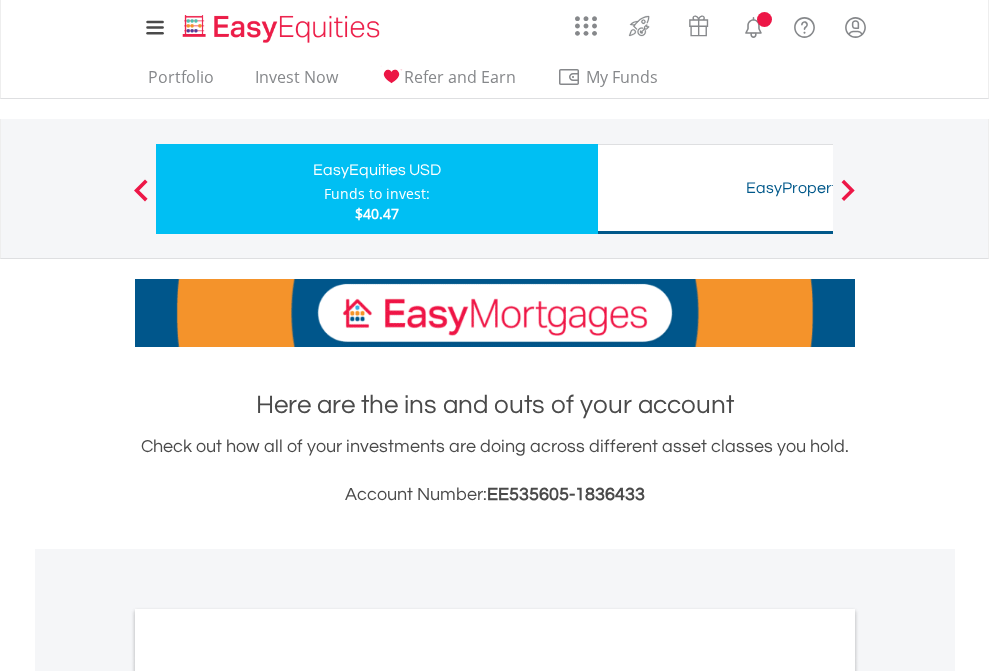 scroll, scrollTop: 1202, scrollLeft: 0, axis: vertical 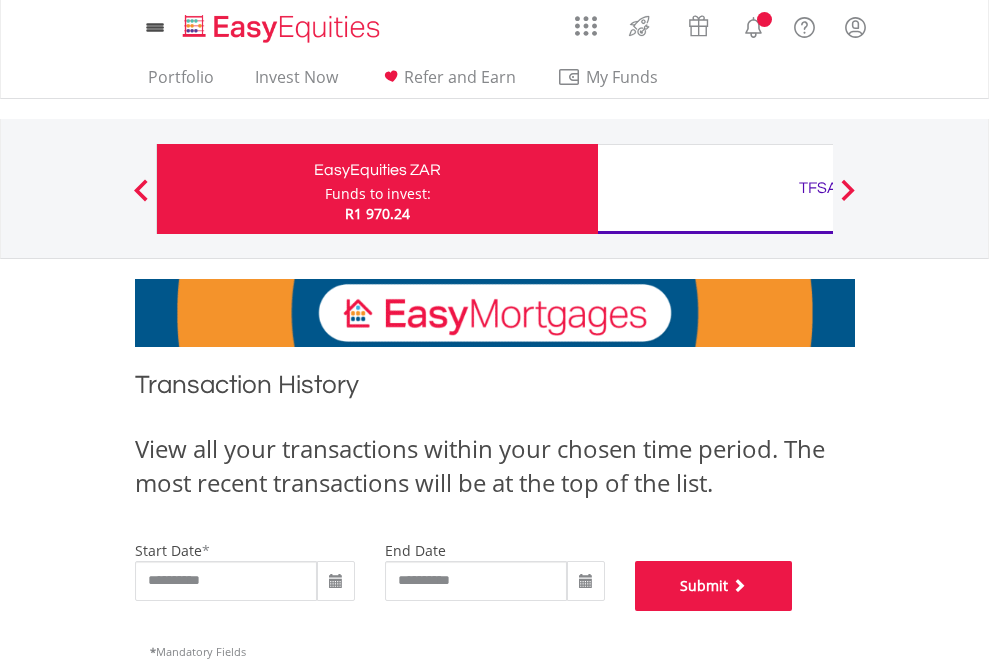click on "Submit" at bounding box center (714, 586) 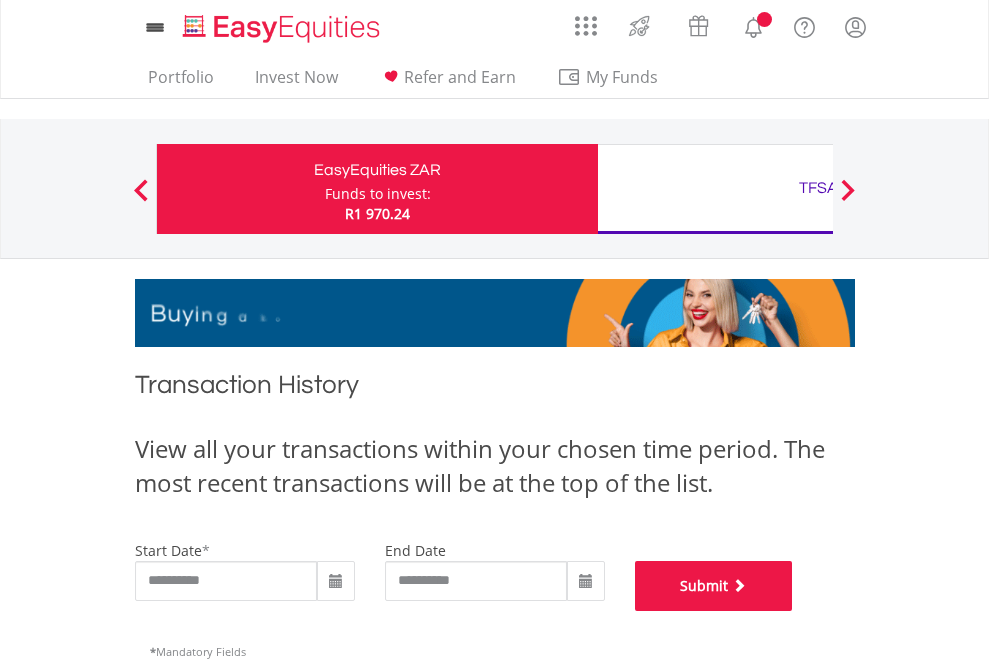 scroll, scrollTop: 811, scrollLeft: 0, axis: vertical 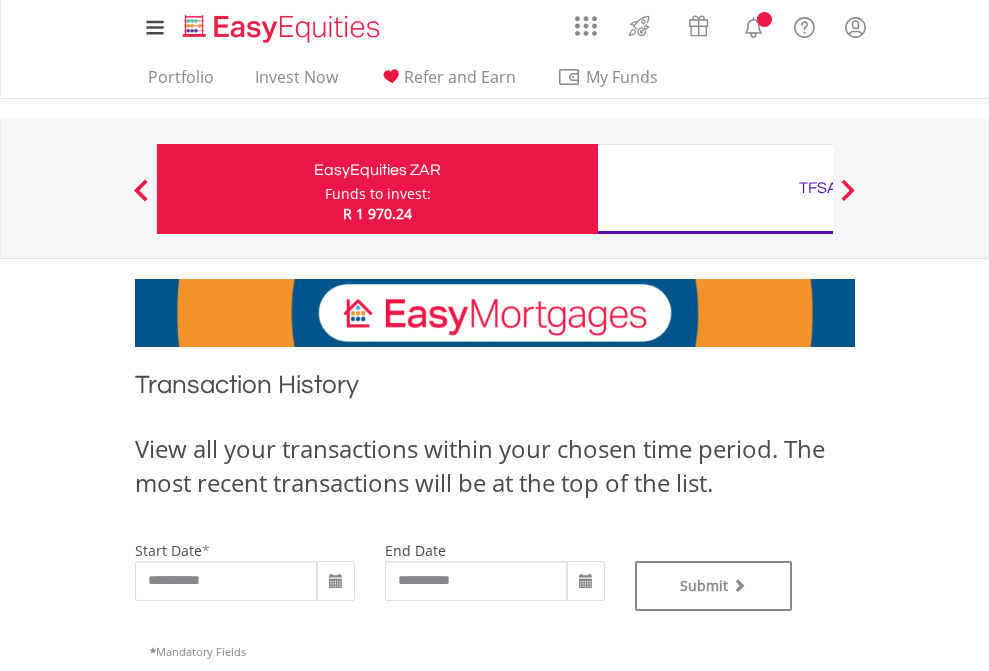 click on "TFSA" at bounding box center [818, 188] 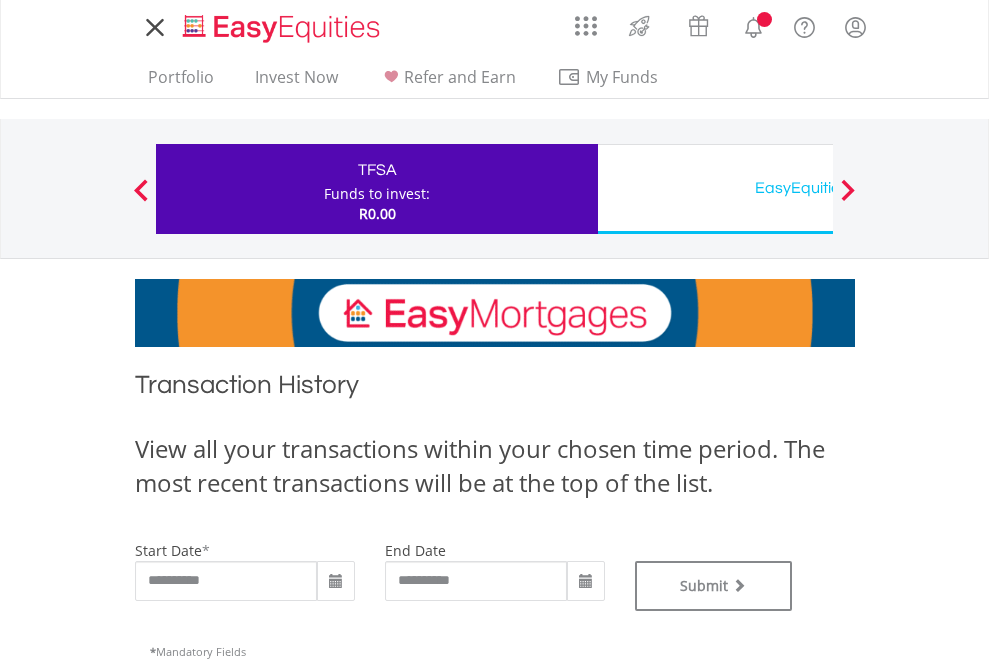 scroll, scrollTop: 0, scrollLeft: 0, axis: both 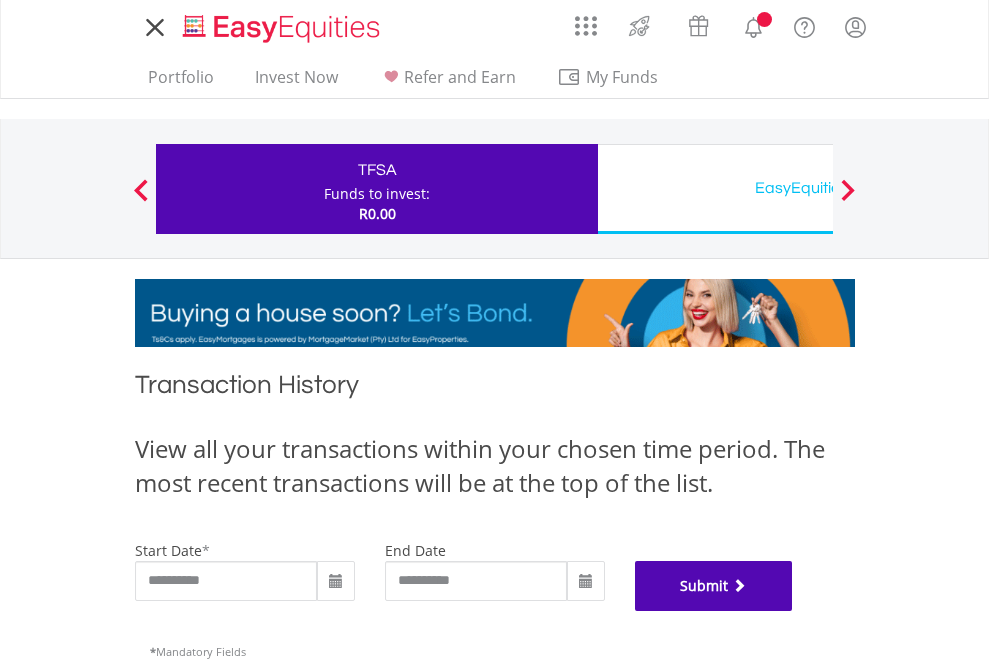 click on "Submit" at bounding box center (714, 586) 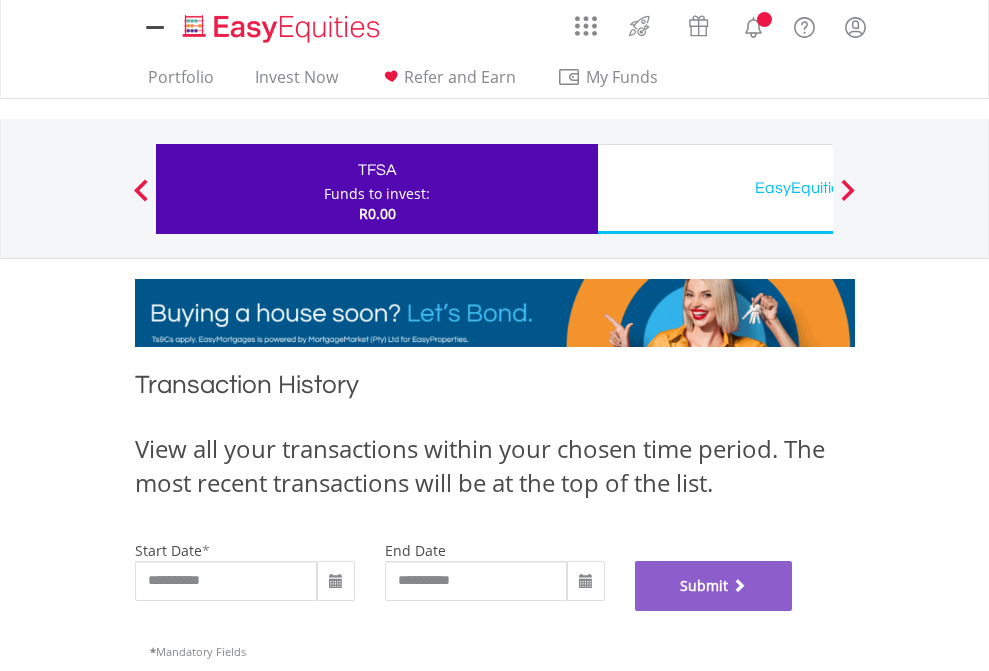 scroll, scrollTop: 811, scrollLeft: 0, axis: vertical 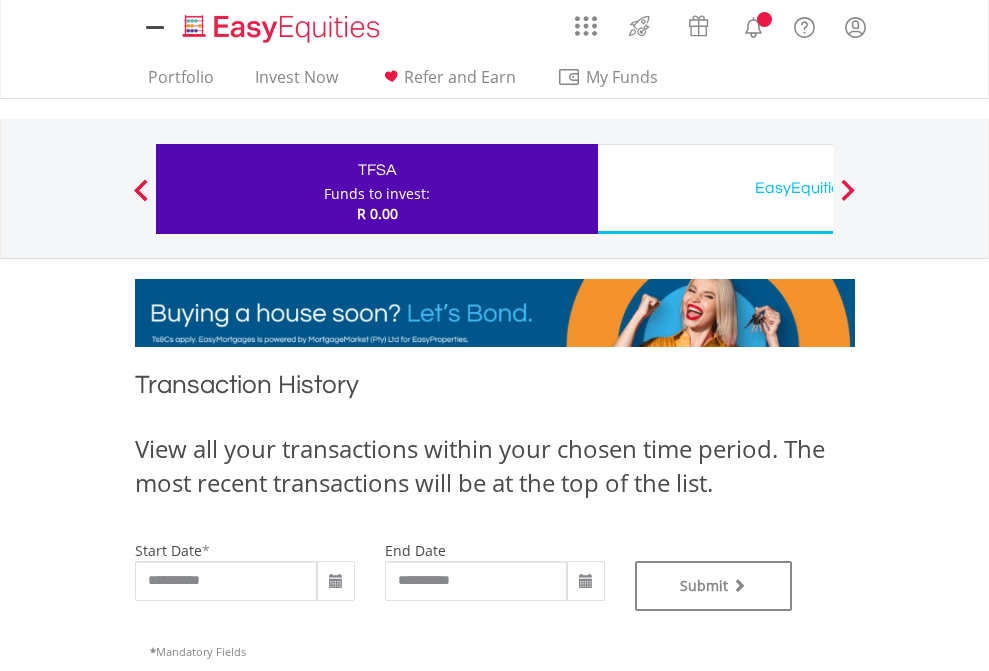 click on "EasyEquities USD" at bounding box center (818, 188) 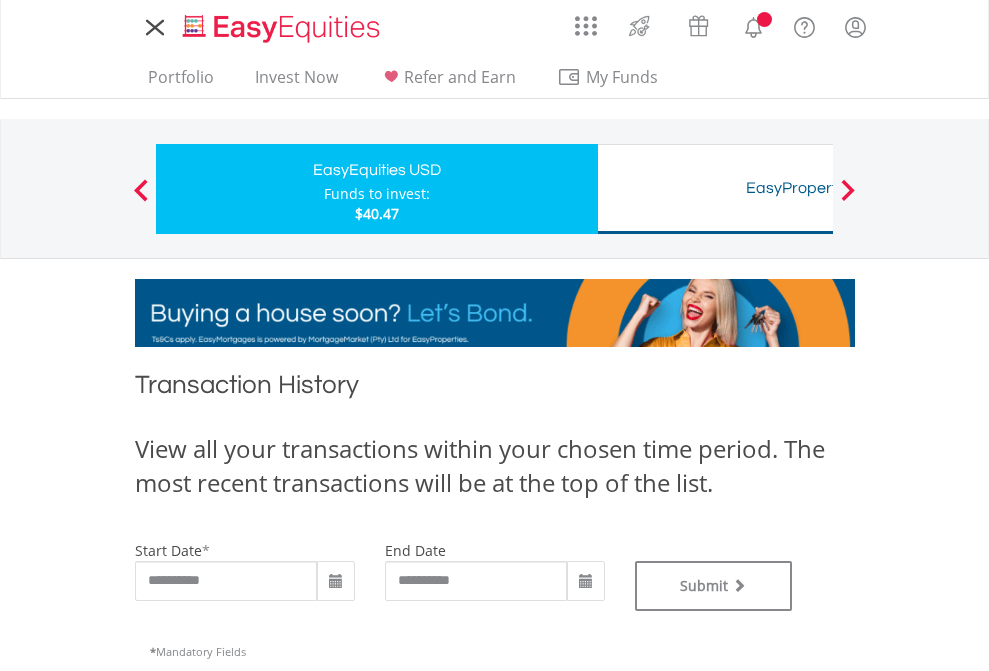scroll, scrollTop: 0, scrollLeft: 0, axis: both 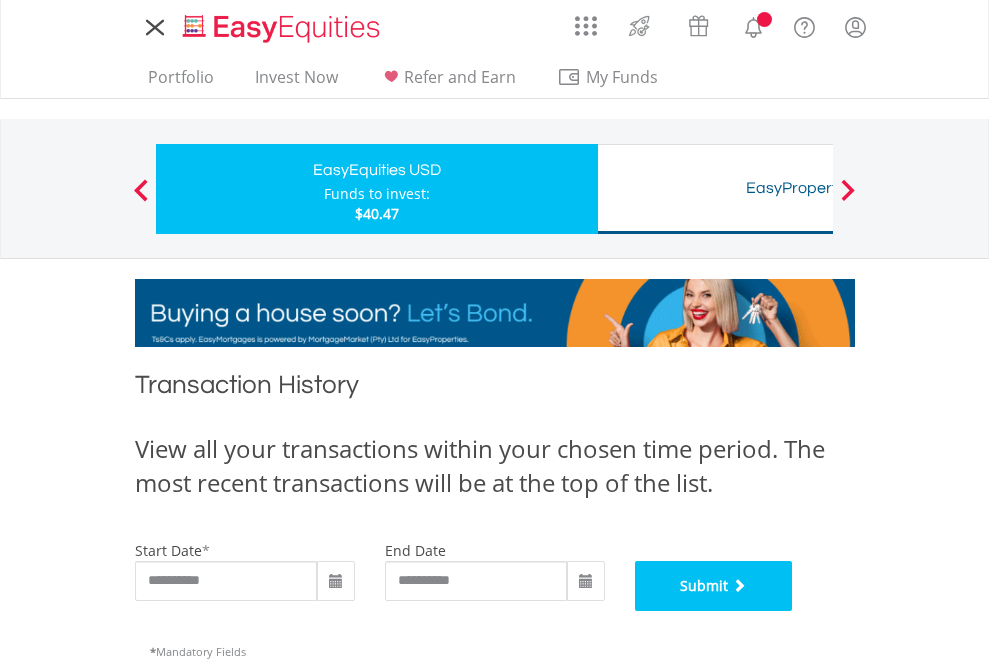 click on "Submit" at bounding box center (714, 586) 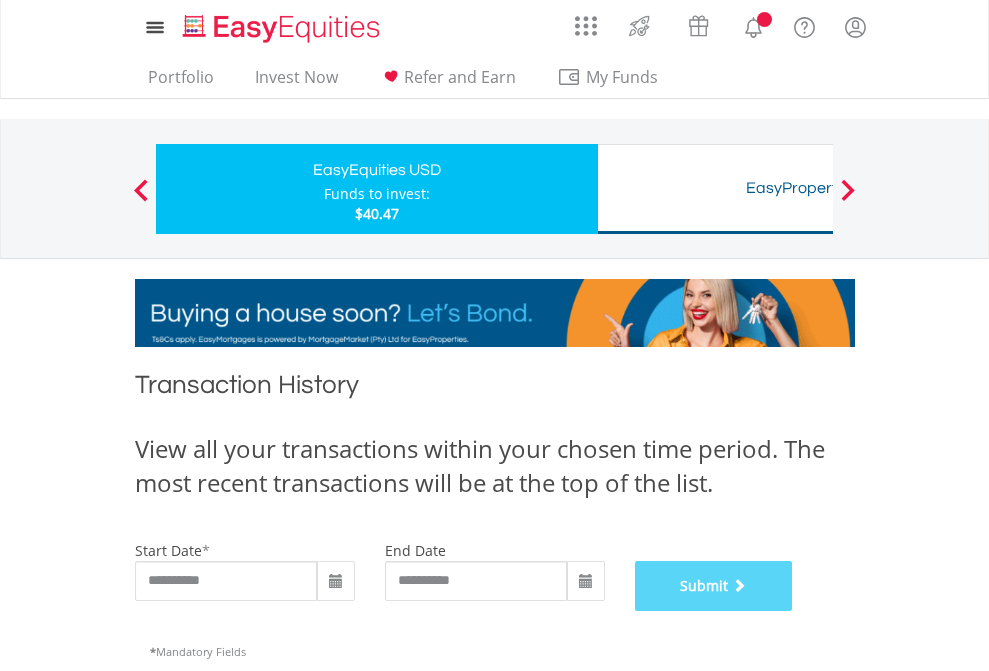 scroll, scrollTop: 811, scrollLeft: 0, axis: vertical 